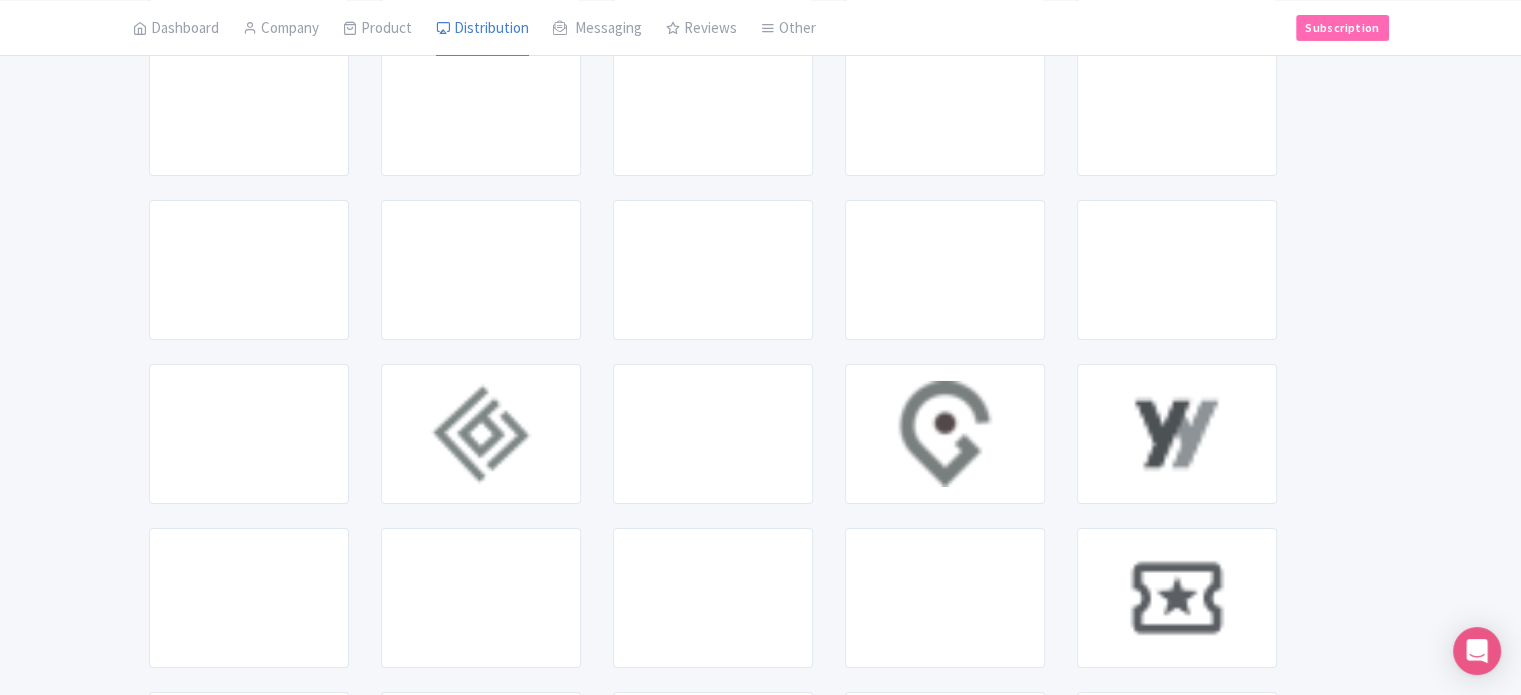 scroll, scrollTop: 6894, scrollLeft: 0, axis: vertical 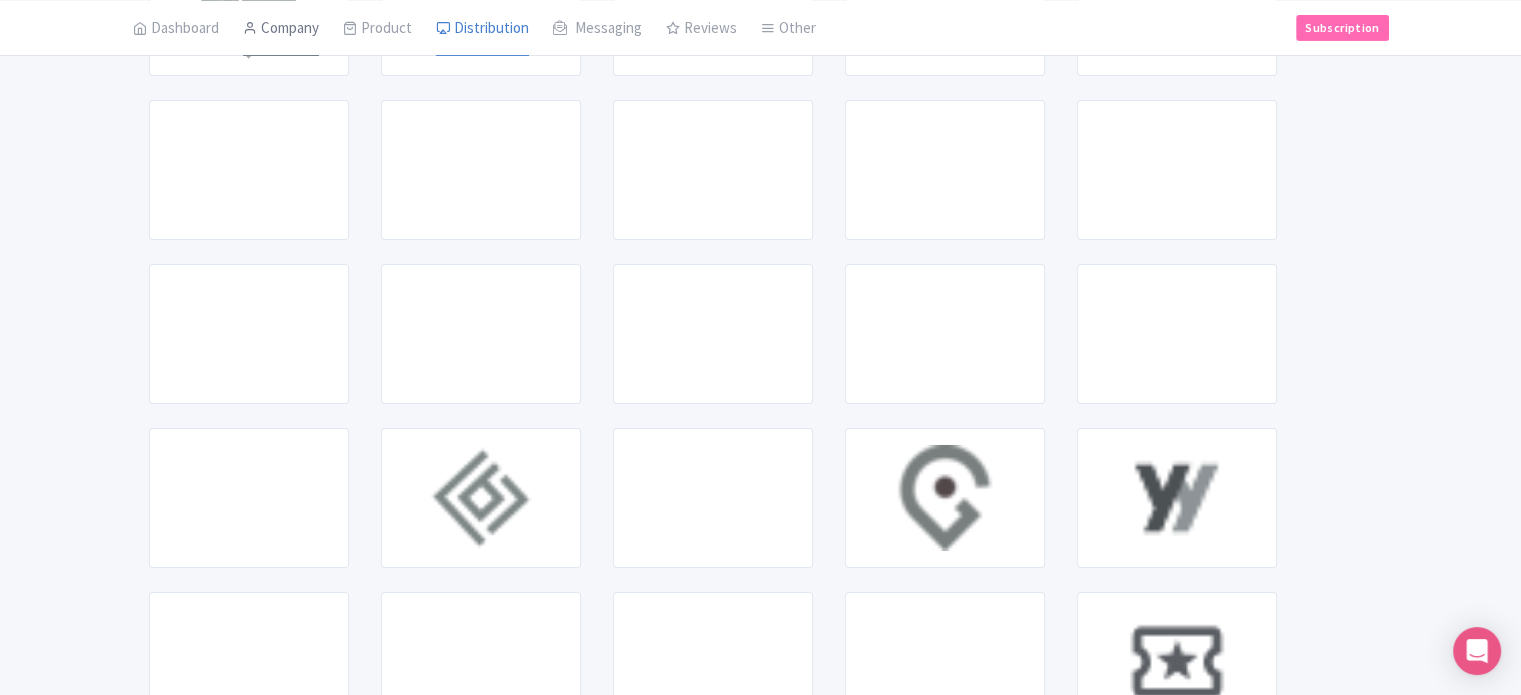 click on "Company" at bounding box center (281, 28) 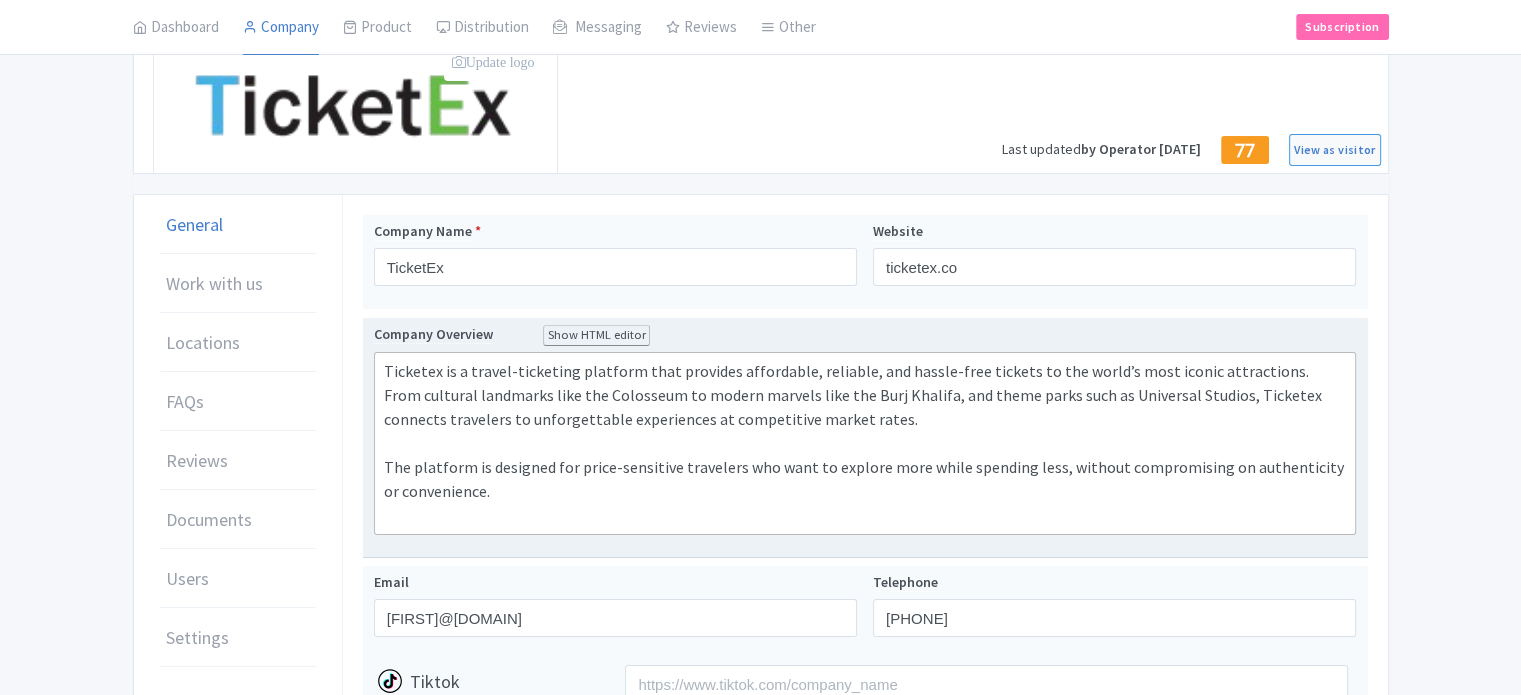 scroll, scrollTop: 247, scrollLeft: 0, axis: vertical 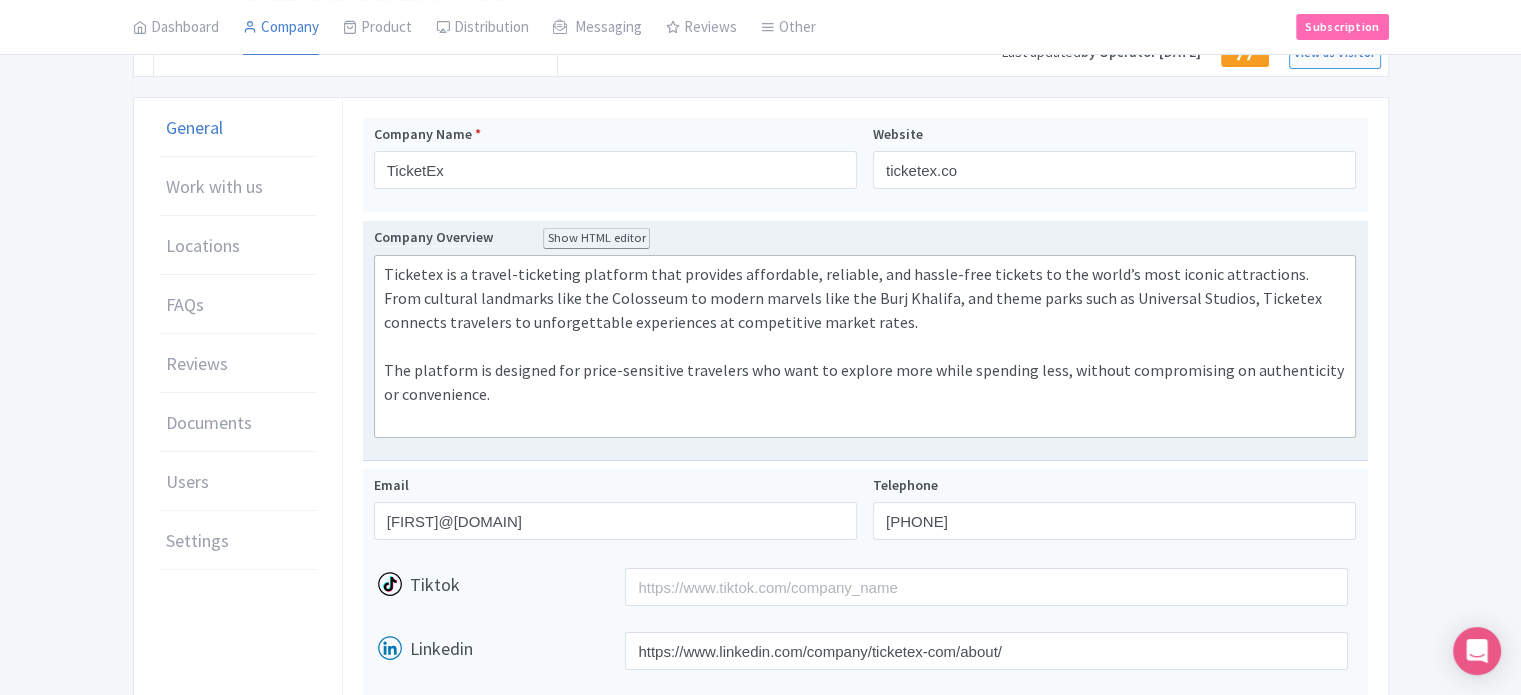 click on "Ticketex is a travel-ticketing platform that provides affordable, reliable, and hassle-free tickets to the world’s most iconic attractions. From cultural landmarks like the Colosseum to modern marvels like the Burj Khalifa, and theme parks such as Universal Studios, Ticketex connects travelers to unforgettable experiences at competitive market rates." 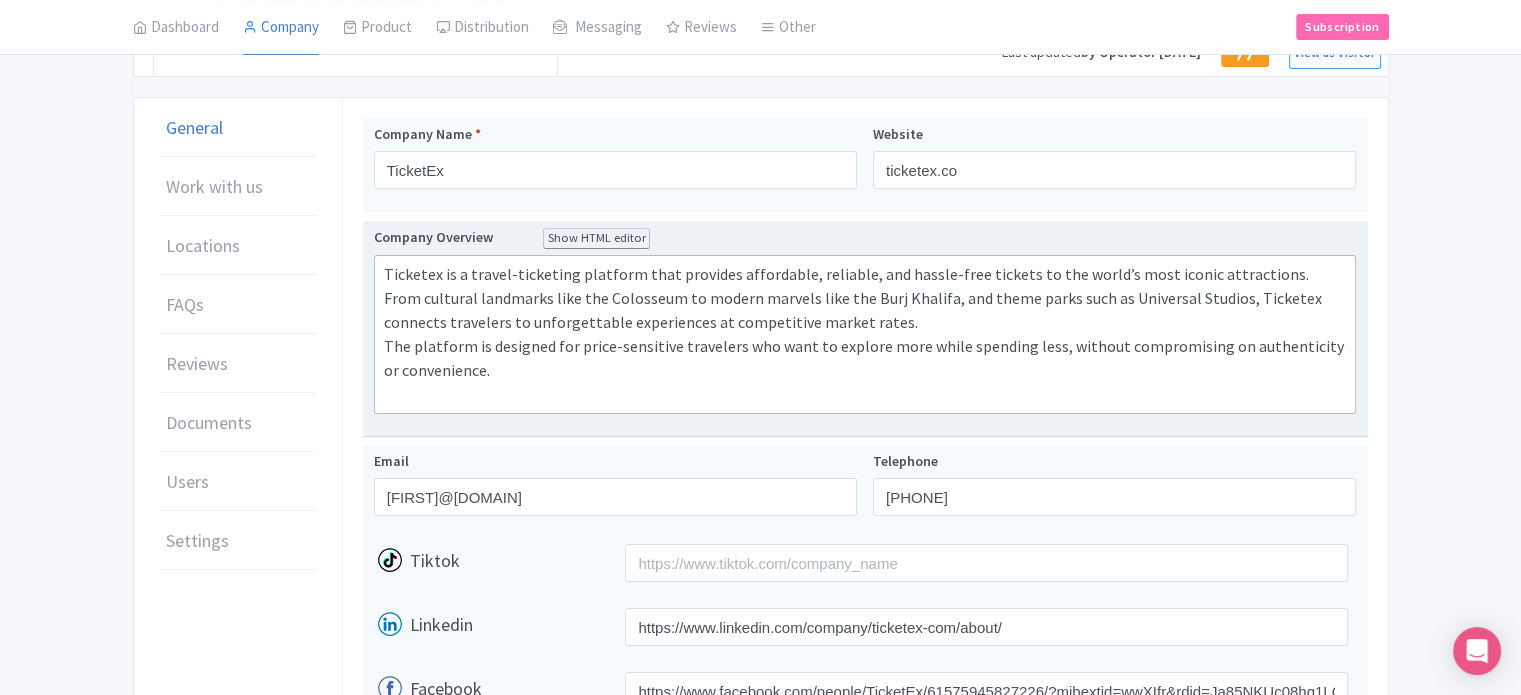 type on "<div>Ticketex is a travel-ticketing platform that provides affordable, reliable, and hassle-free tickets to the world’s most iconic attractions. From cultural landmarks like the Colosseum to modern marvels like the Burj Khalifa, and theme parks such as Universal Studios, Ticketex connects travelers to unforgettable experiences at competitive market rates.</div><div>The platform is designed for price-sensitive travelers who want to explore more while spending less, without compromising on authenticity or convenience.<br><br></div>" 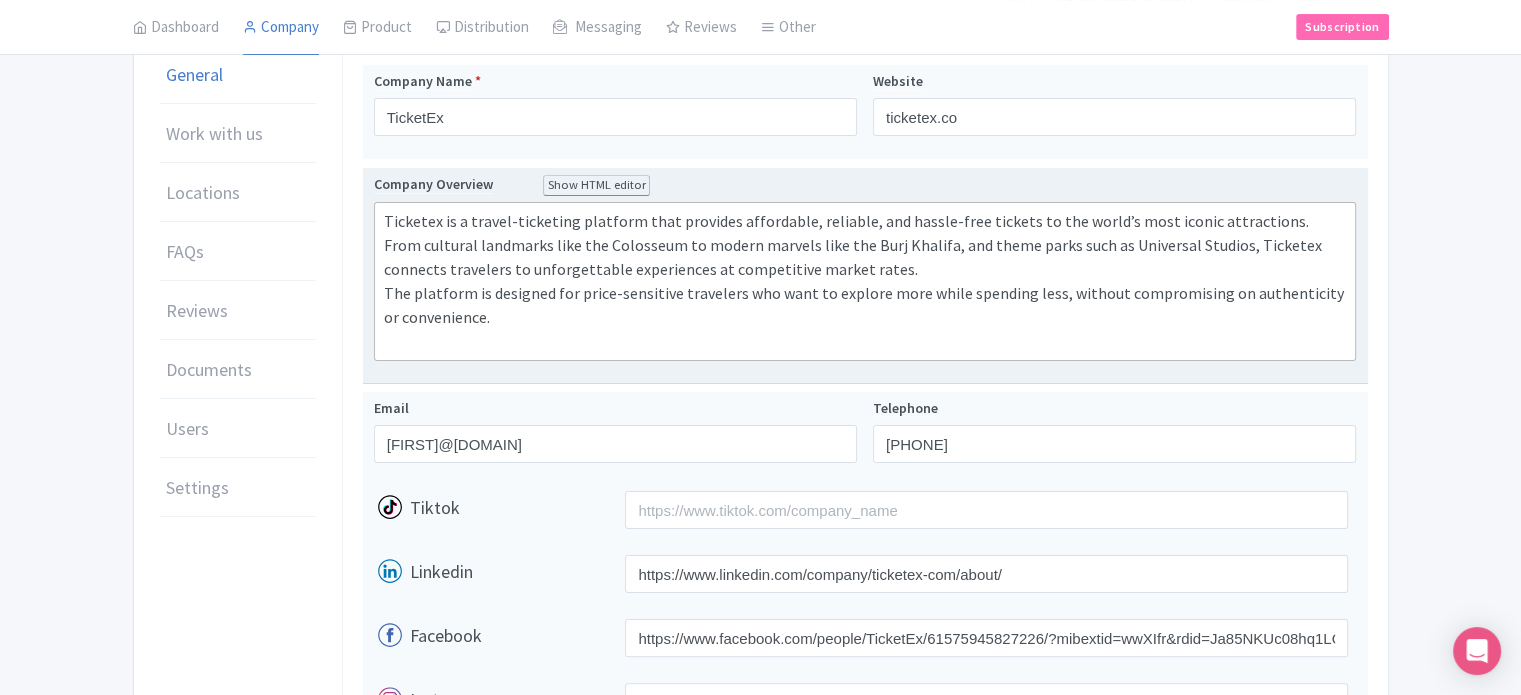 scroll, scrollTop: 301, scrollLeft: 0, axis: vertical 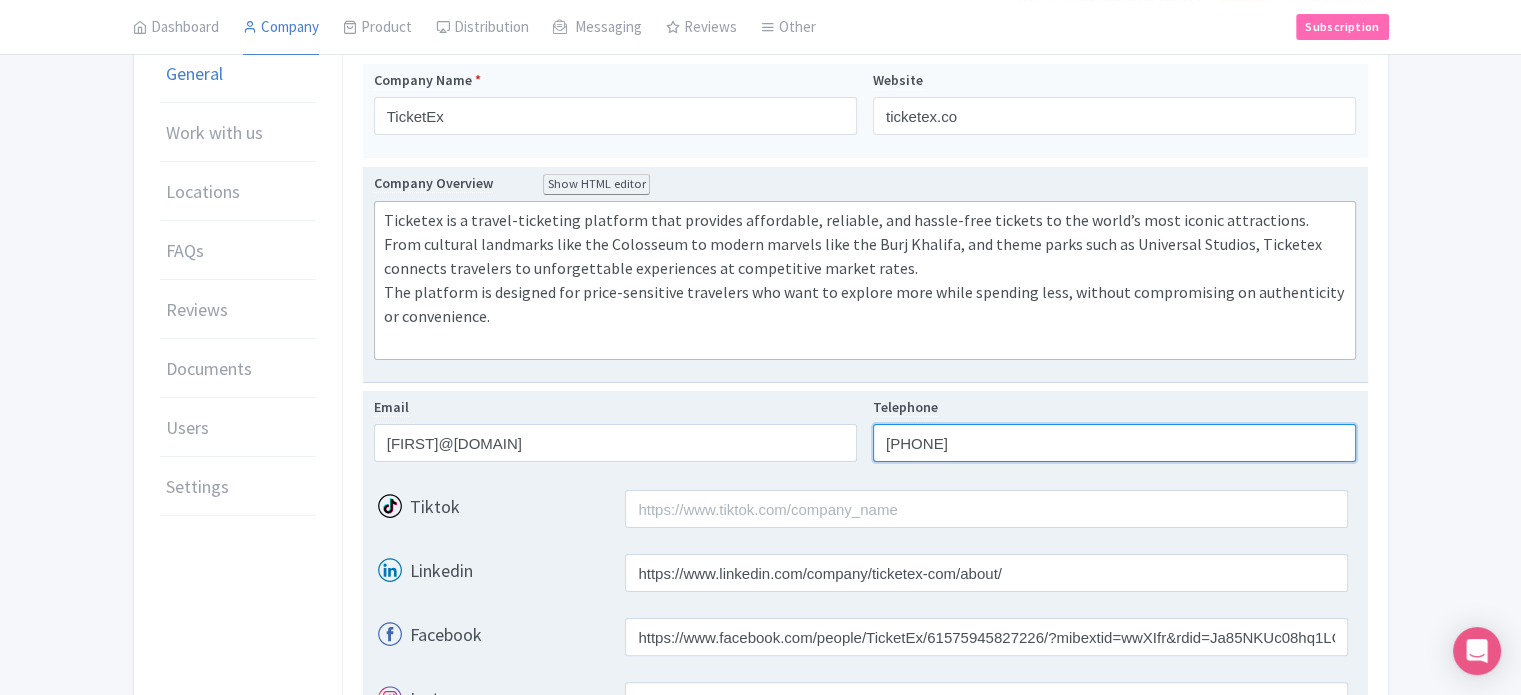 click on "9509989377" at bounding box center (1114, 443) 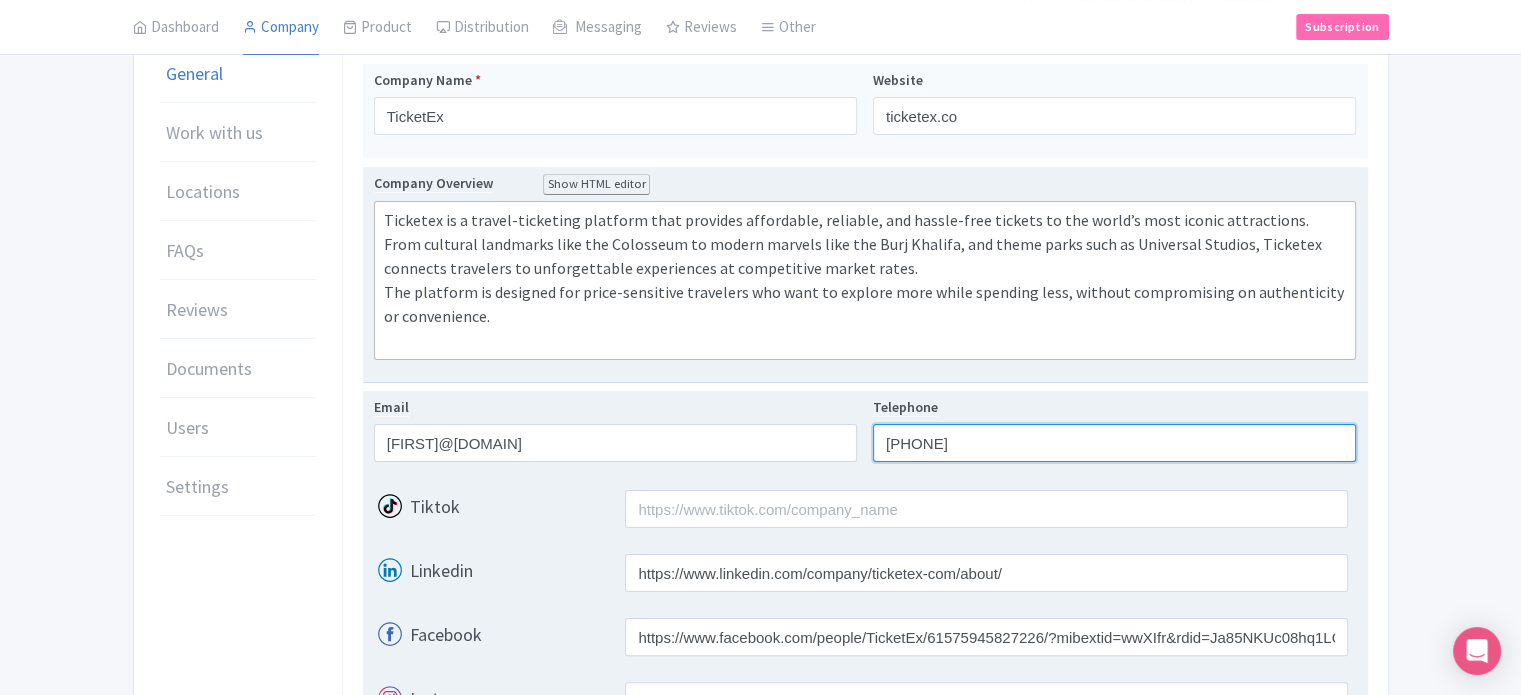 click on "9509989377" at bounding box center (1114, 443) 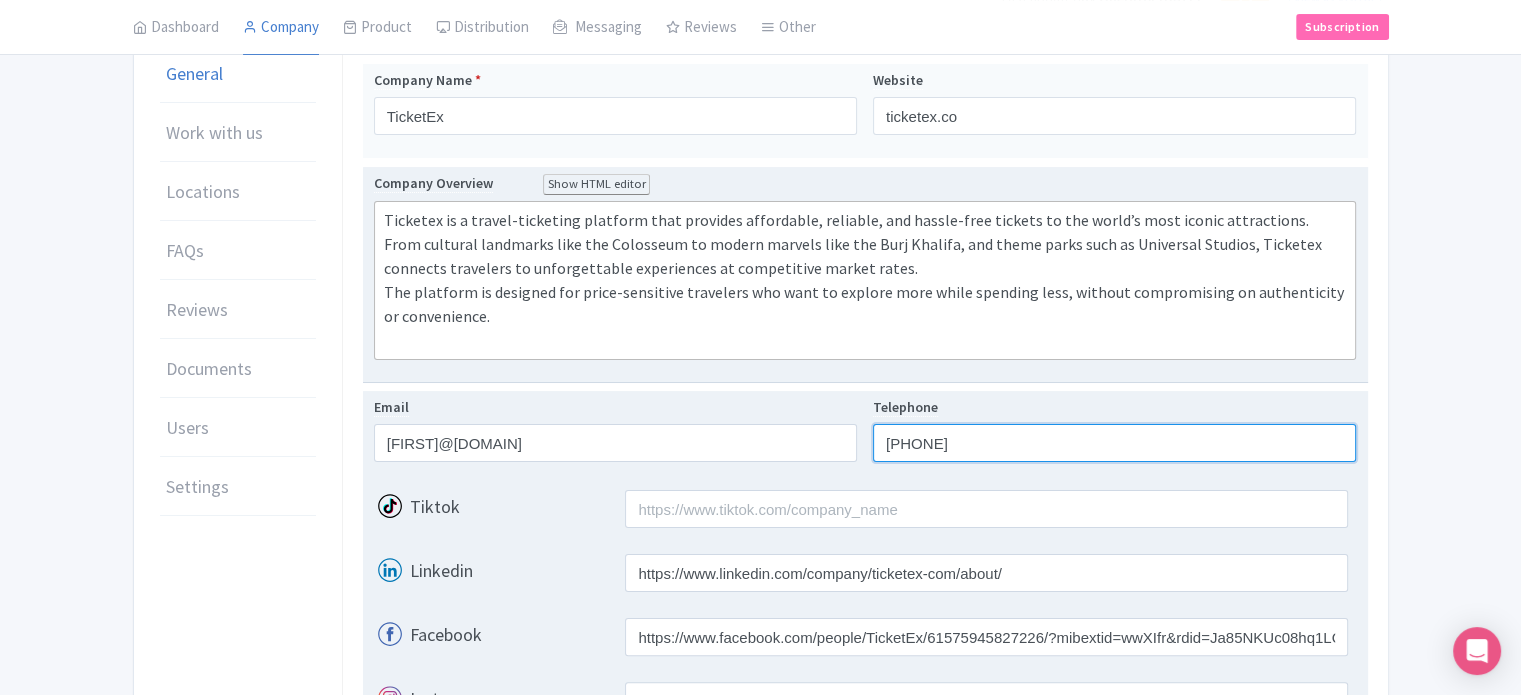click on "7300414555" at bounding box center [1114, 443] 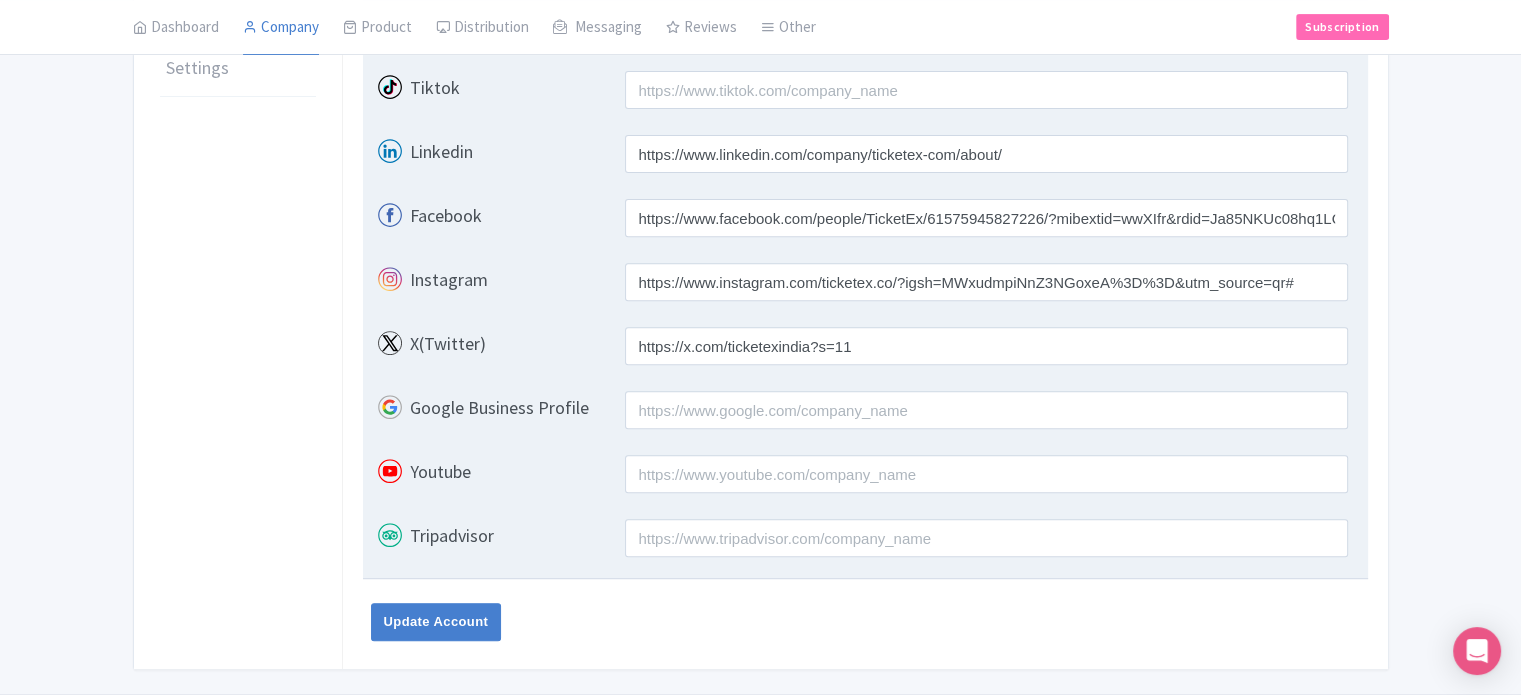 scroll, scrollTop: 777, scrollLeft: 0, axis: vertical 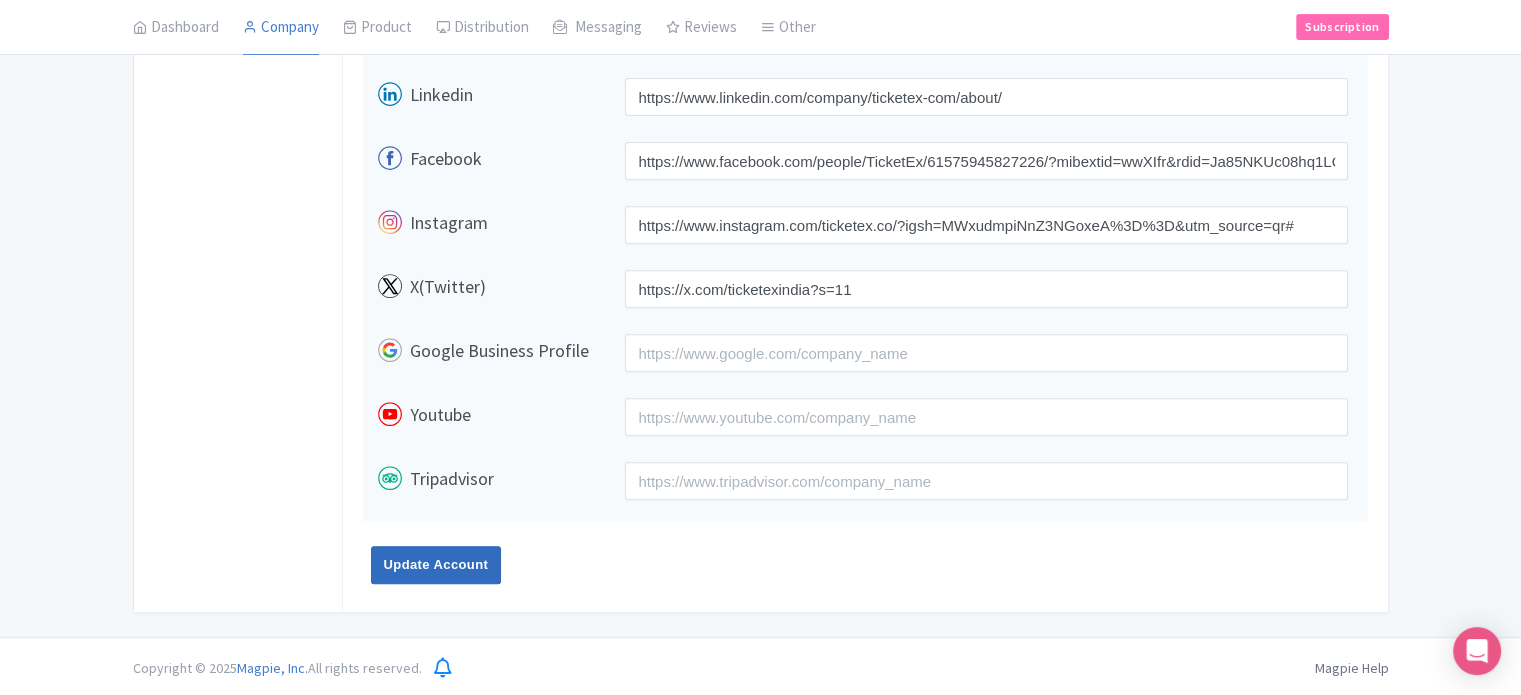 type on "+917300414555" 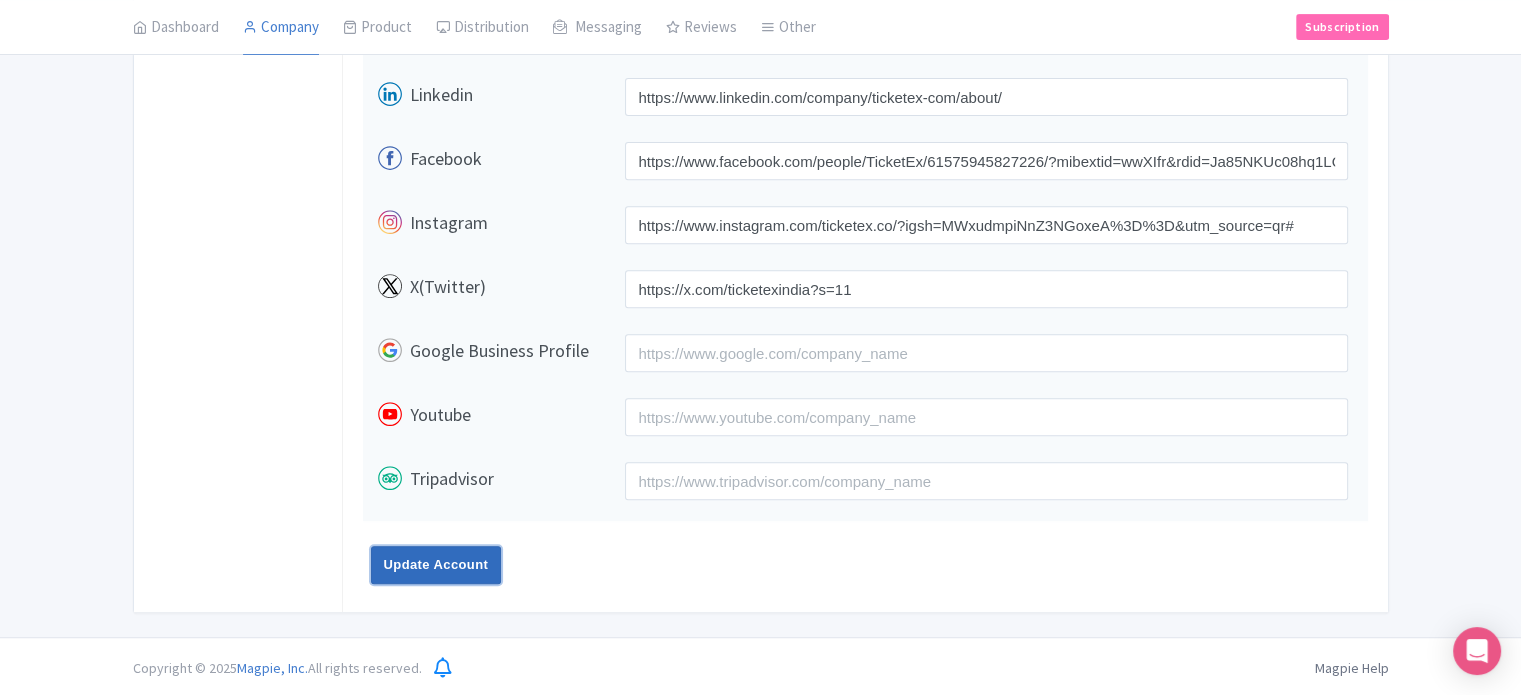 click on "Update Account" at bounding box center [436, 565] 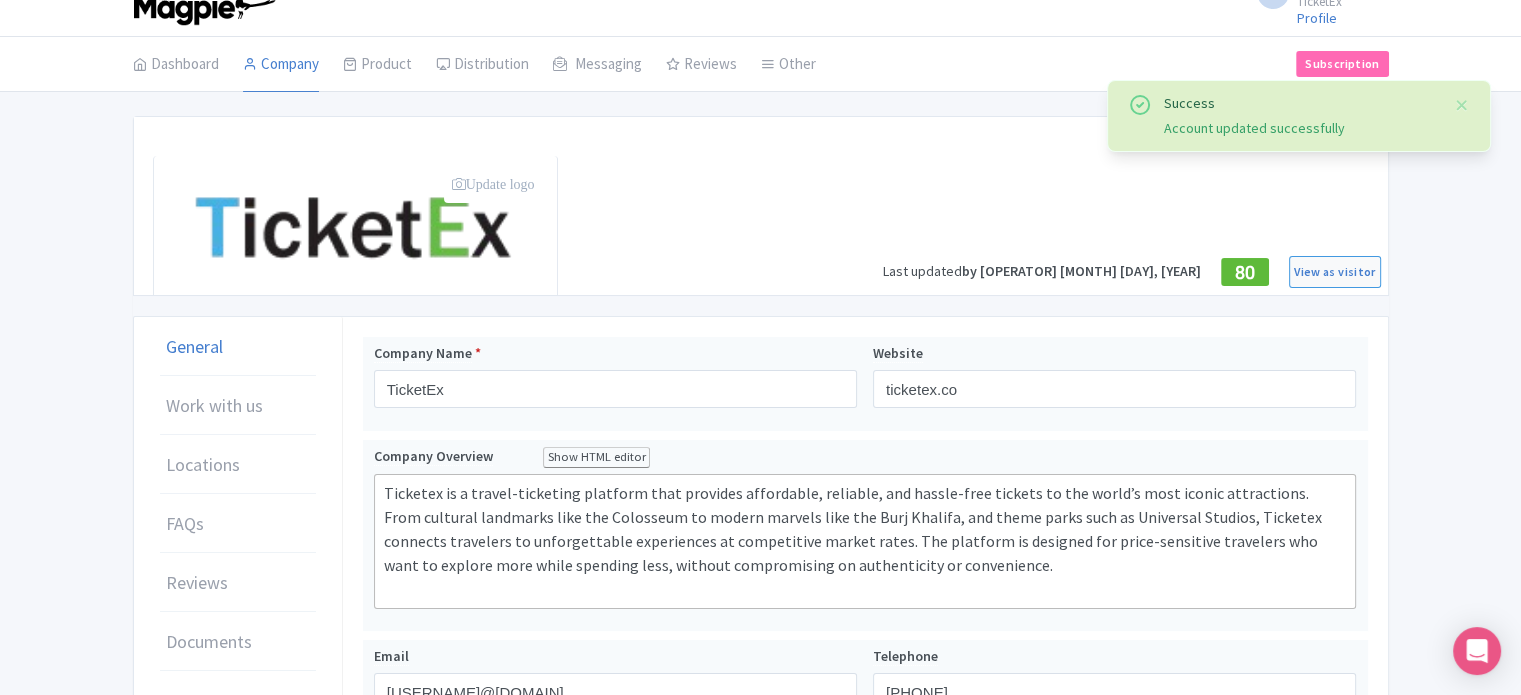 scroll, scrollTop: 26, scrollLeft: 0, axis: vertical 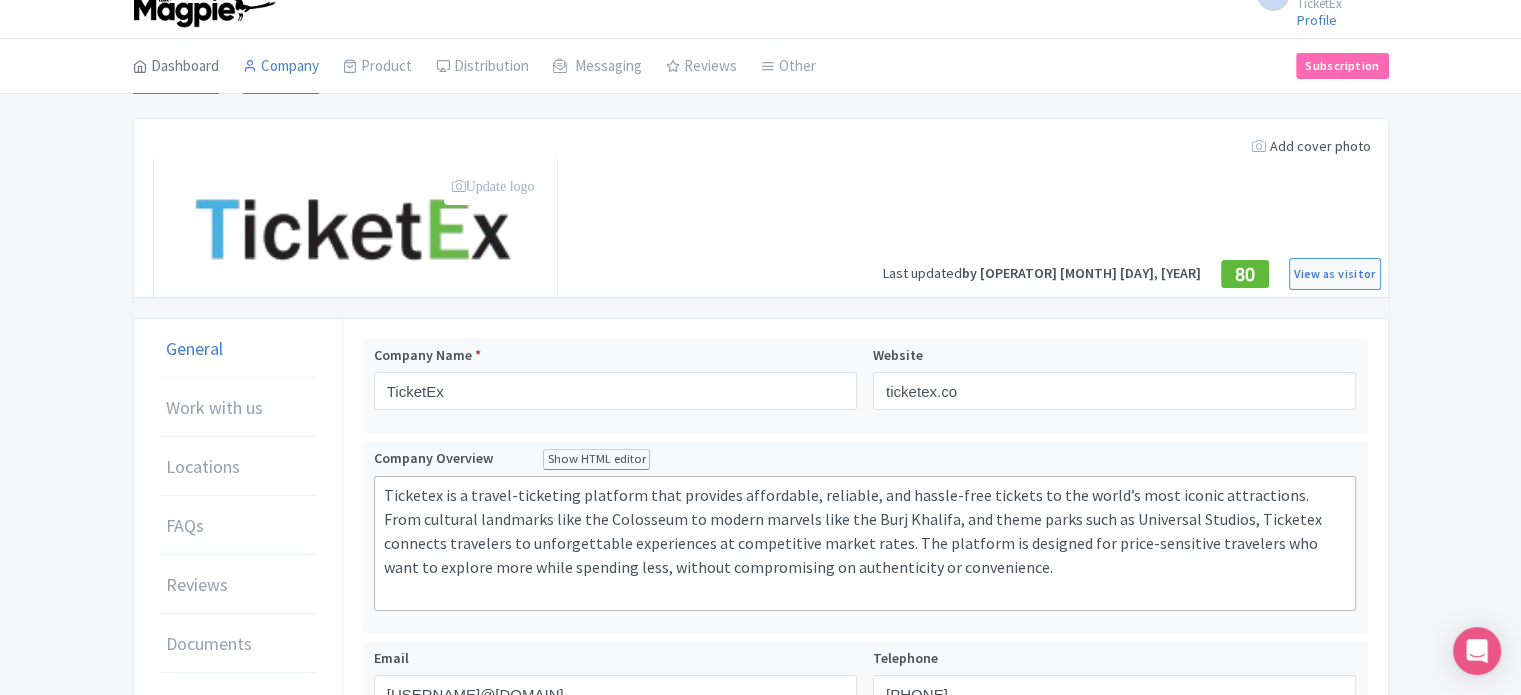 click on "Dashboard" at bounding box center (176, 67) 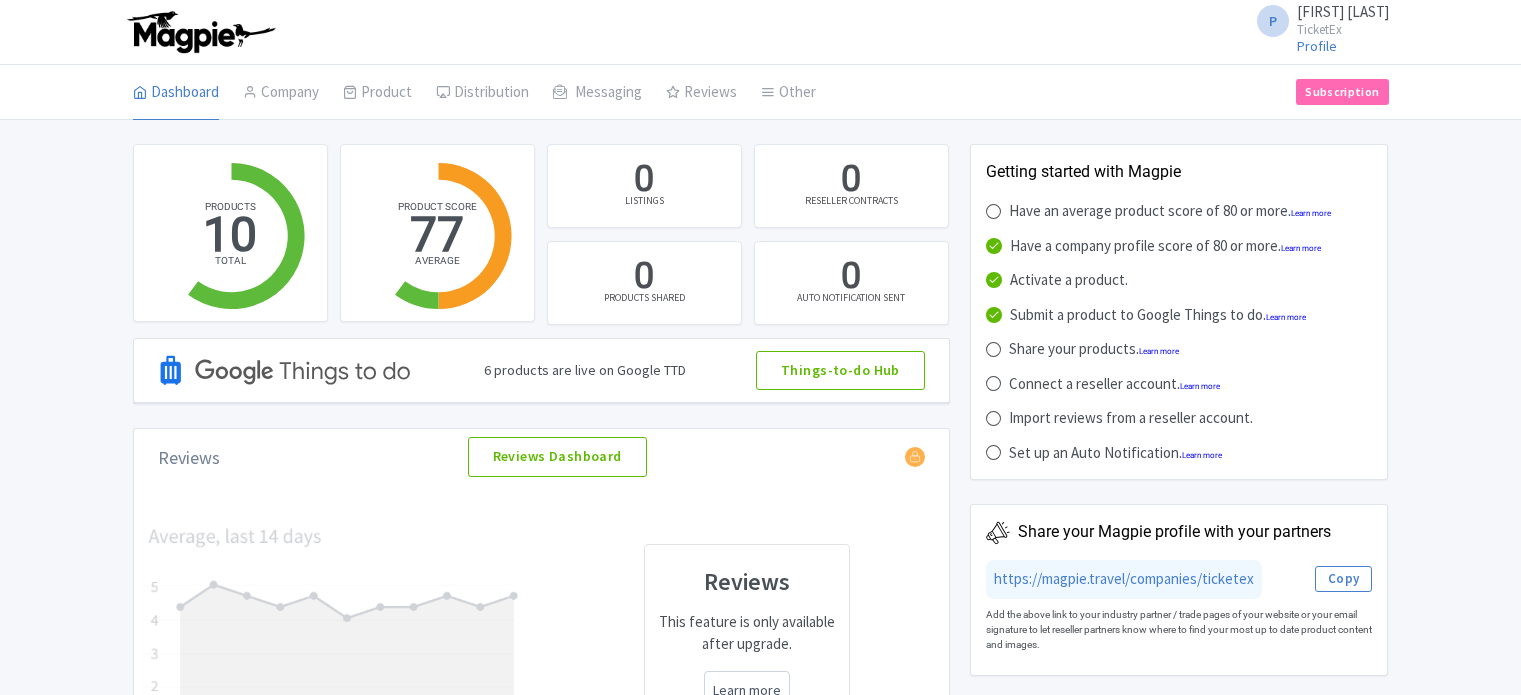 scroll, scrollTop: 0, scrollLeft: 0, axis: both 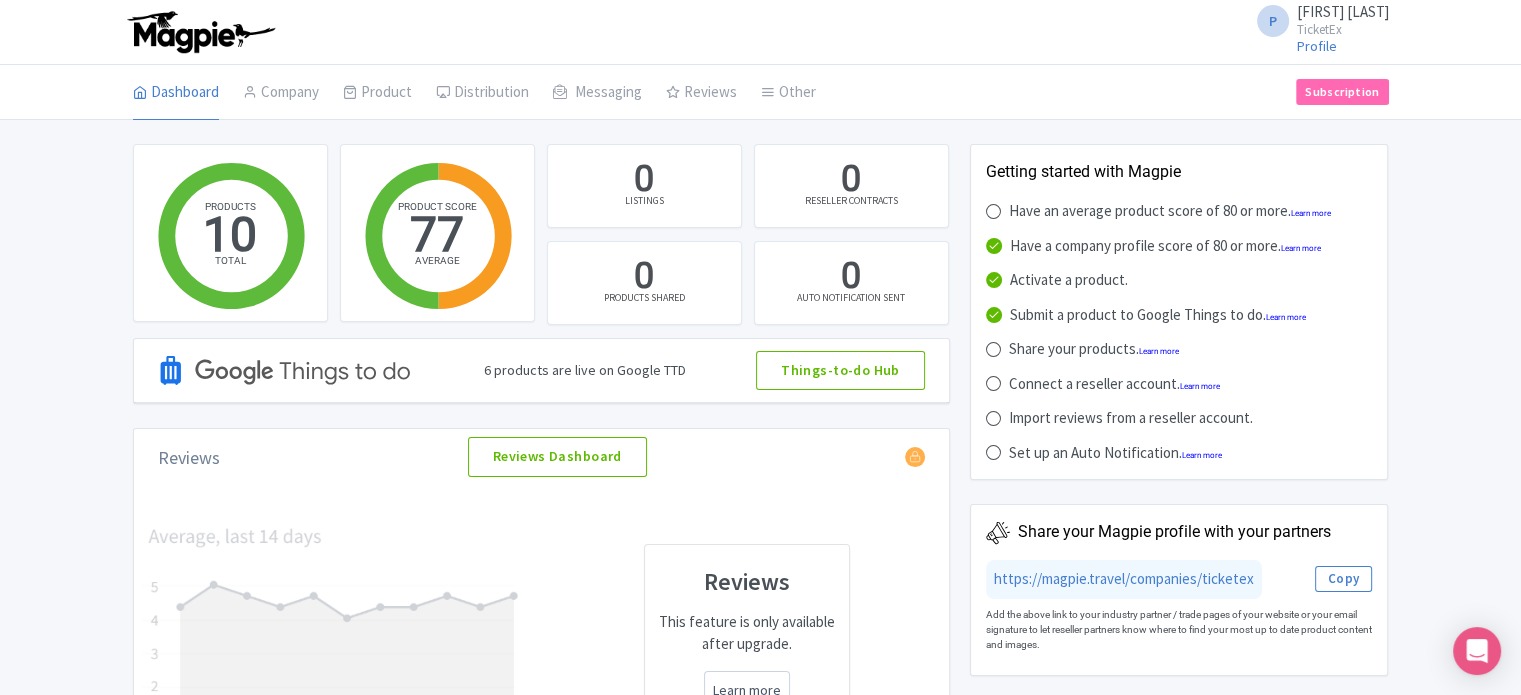 click on "6 products are live on Google TTD" at bounding box center [585, 370] 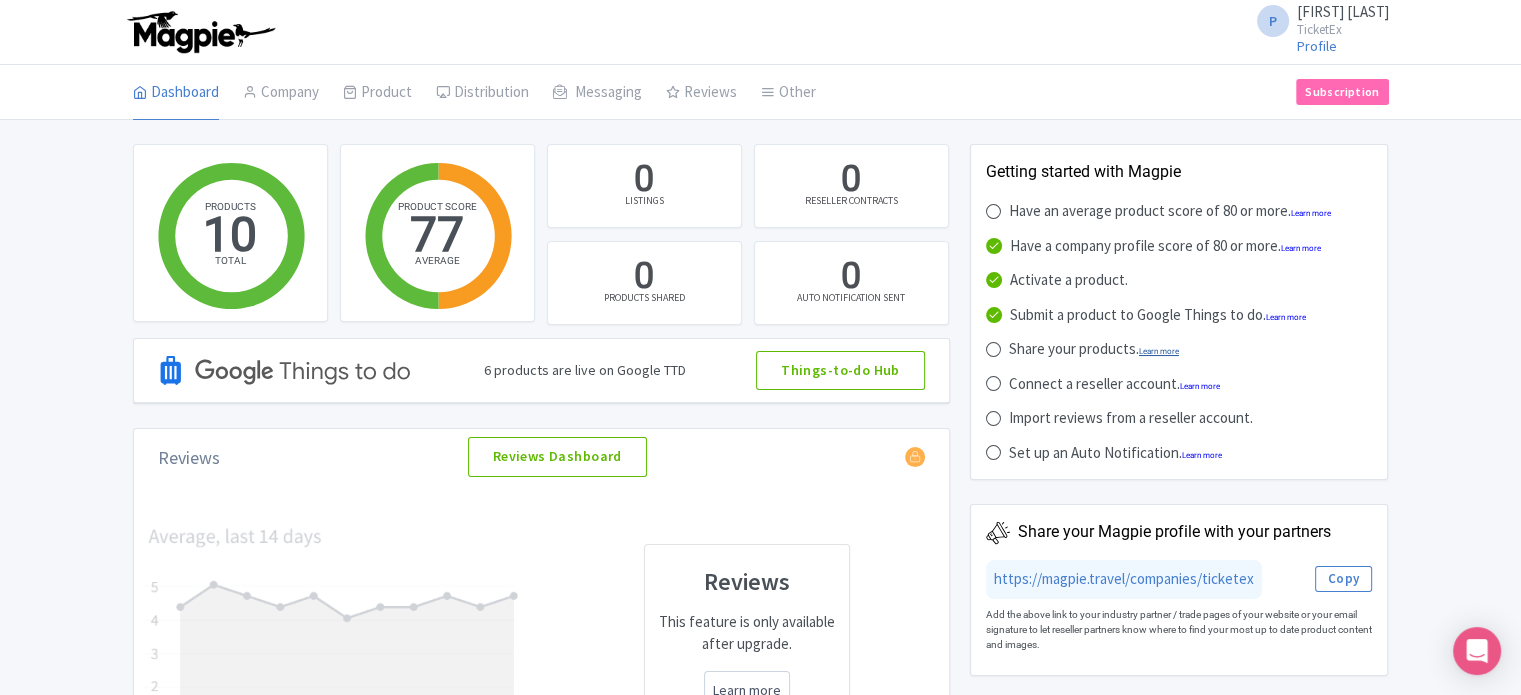 click on "Learn more" at bounding box center (1159, 351) 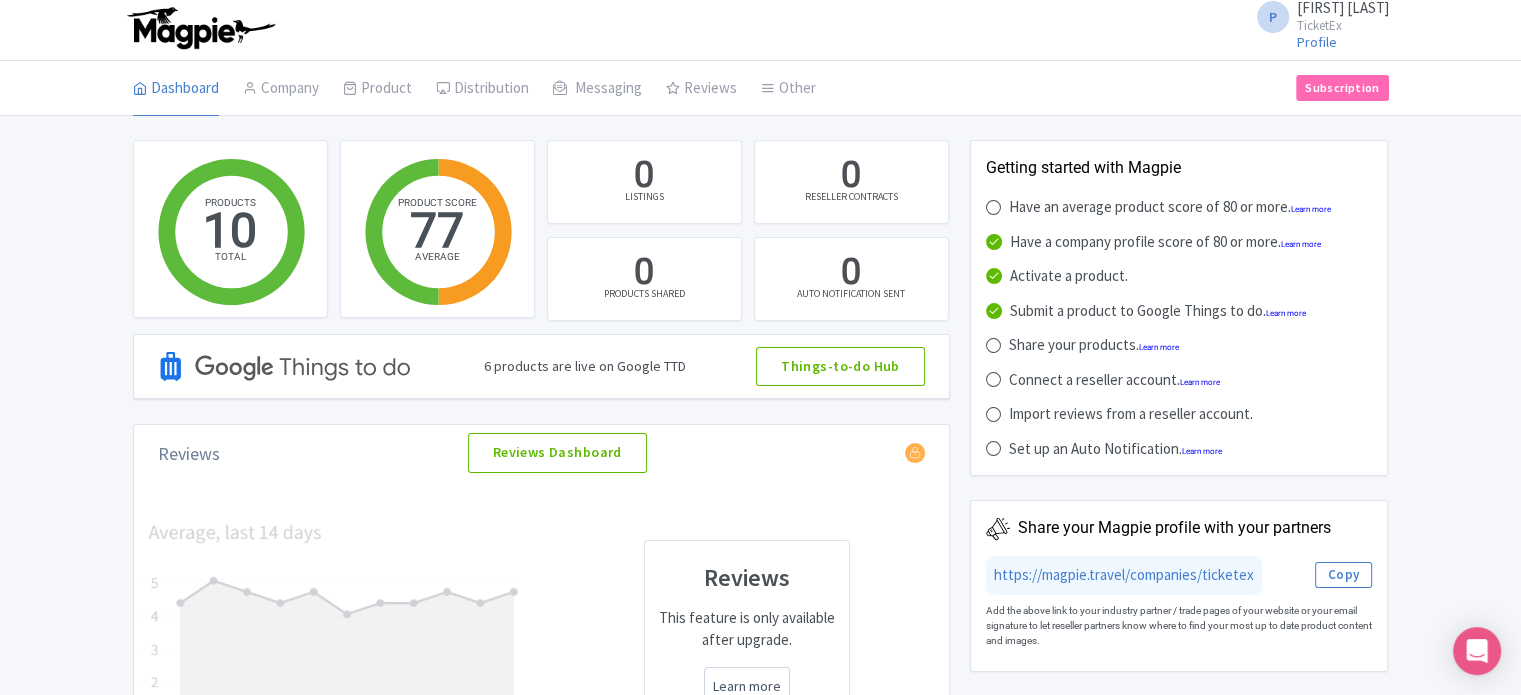 scroll, scrollTop: 0, scrollLeft: 0, axis: both 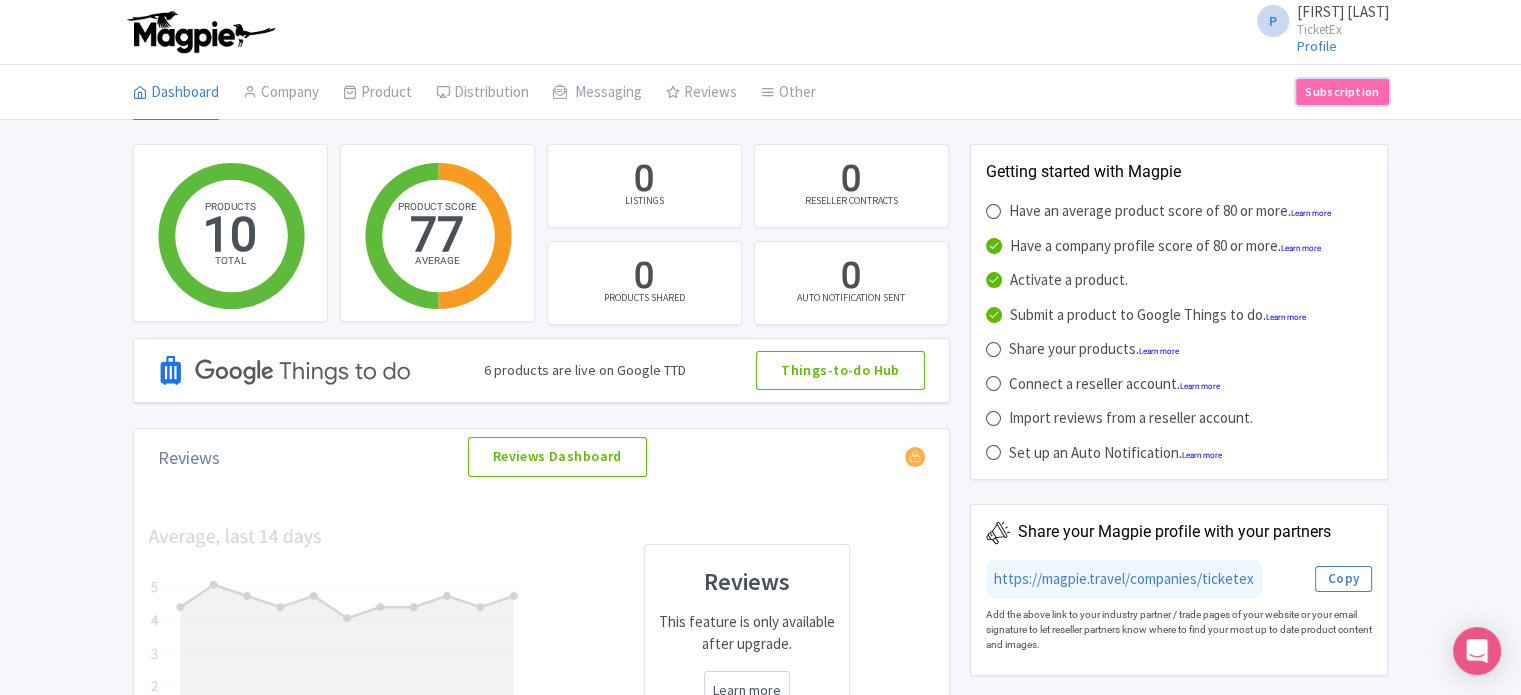 click on "Subscription" at bounding box center (1342, 92) 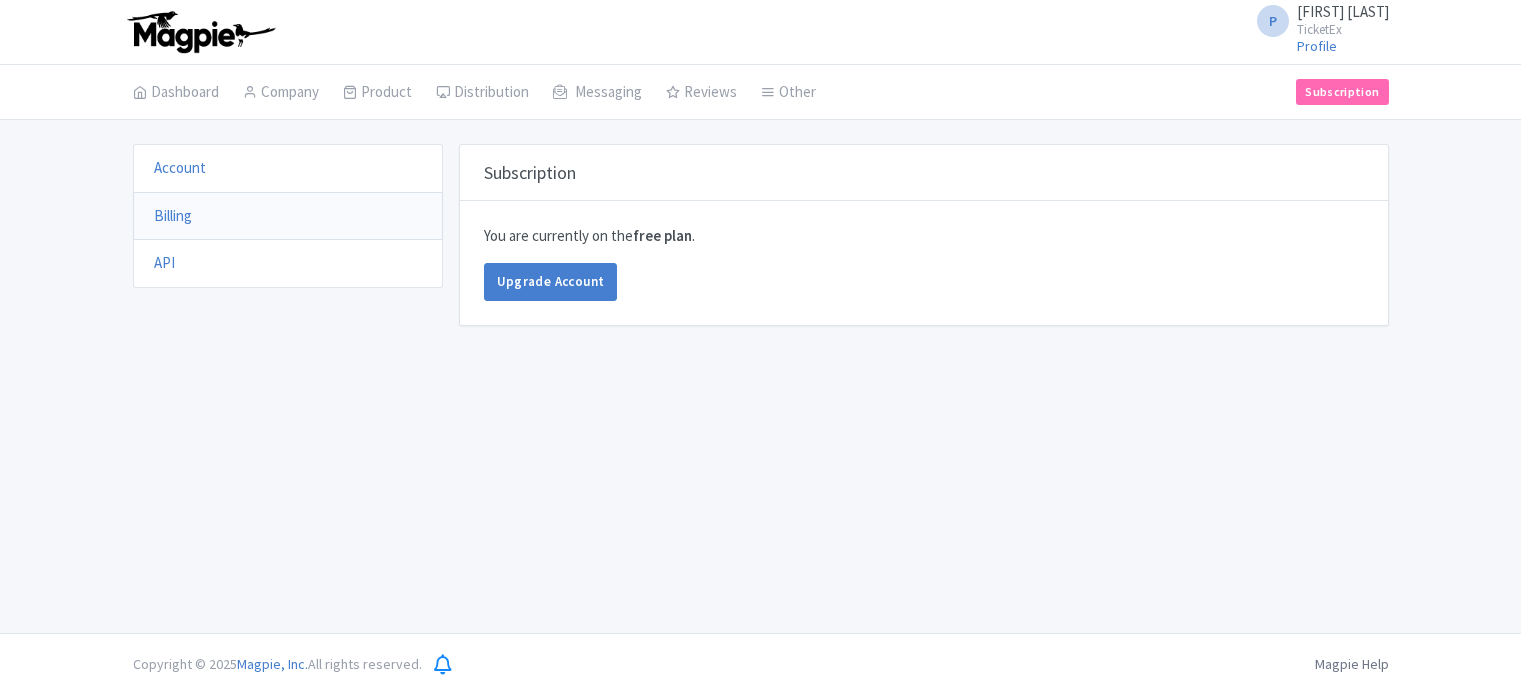 scroll, scrollTop: 0, scrollLeft: 0, axis: both 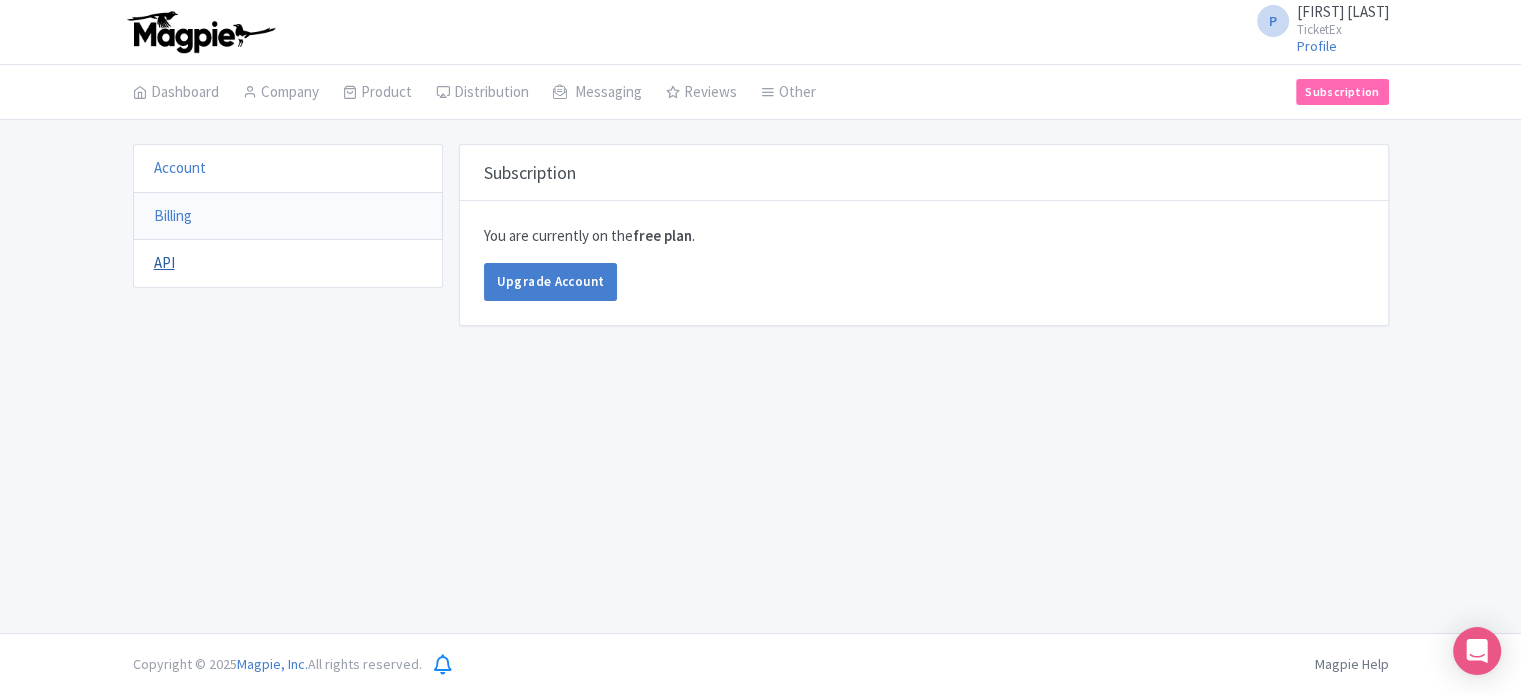 click on "API" at bounding box center [164, 262] 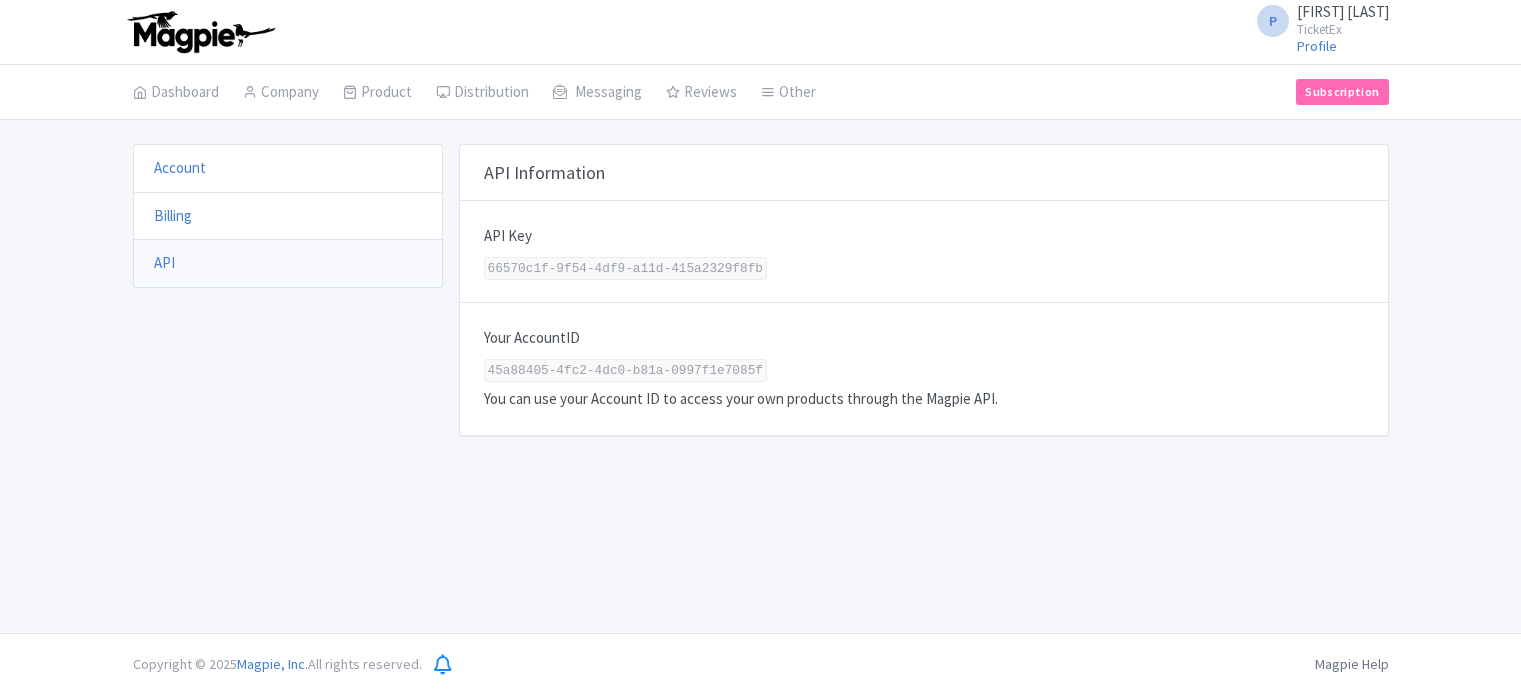 scroll, scrollTop: 0, scrollLeft: 0, axis: both 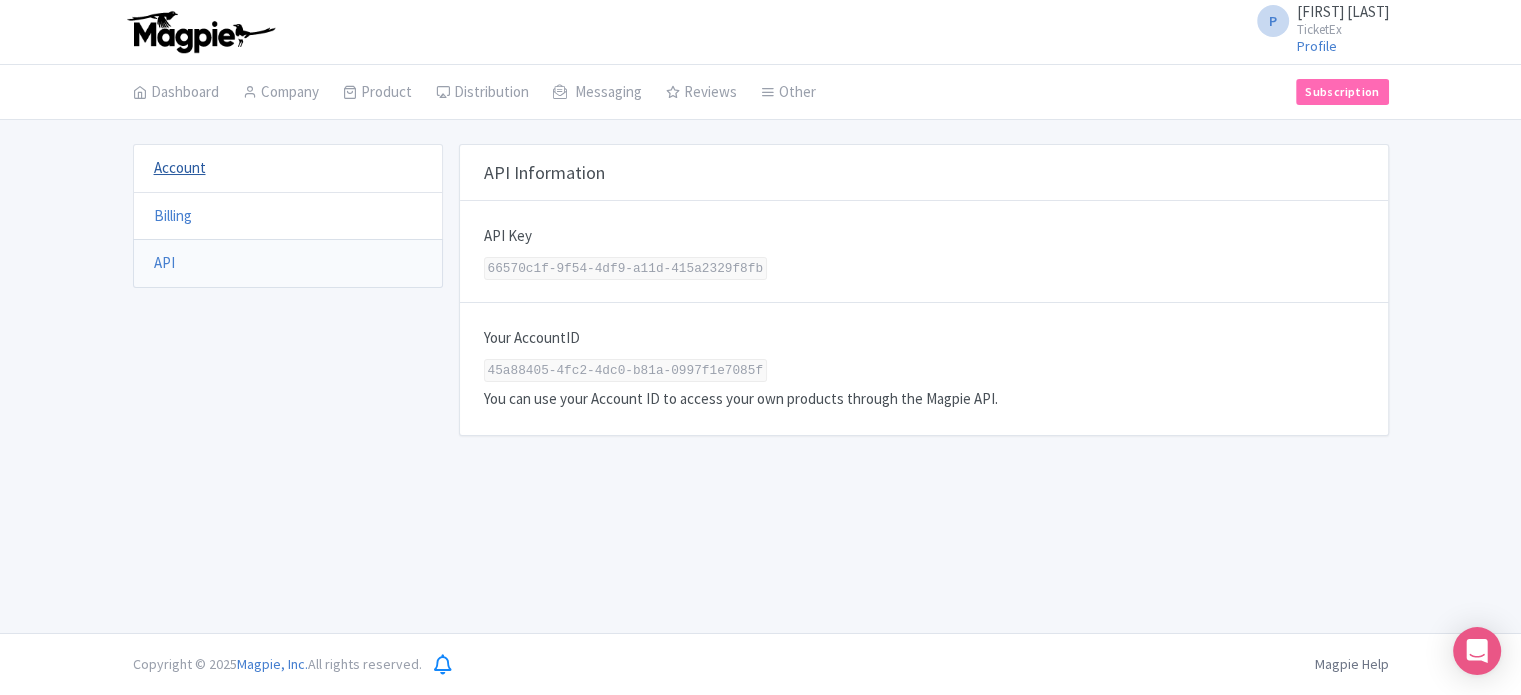 click on "Account" at bounding box center [180, 167] 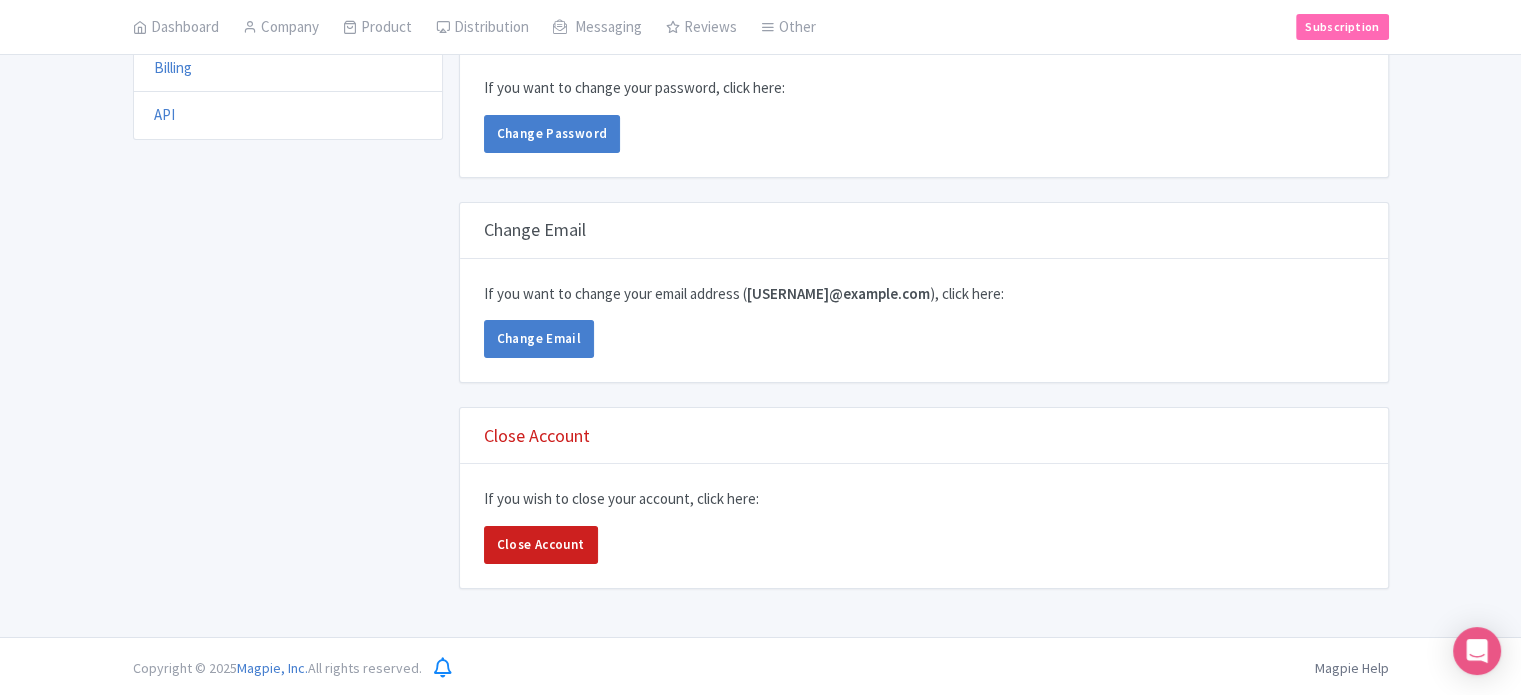 scroll, scrollTop: 0, scrollLeft: 0, axis: both 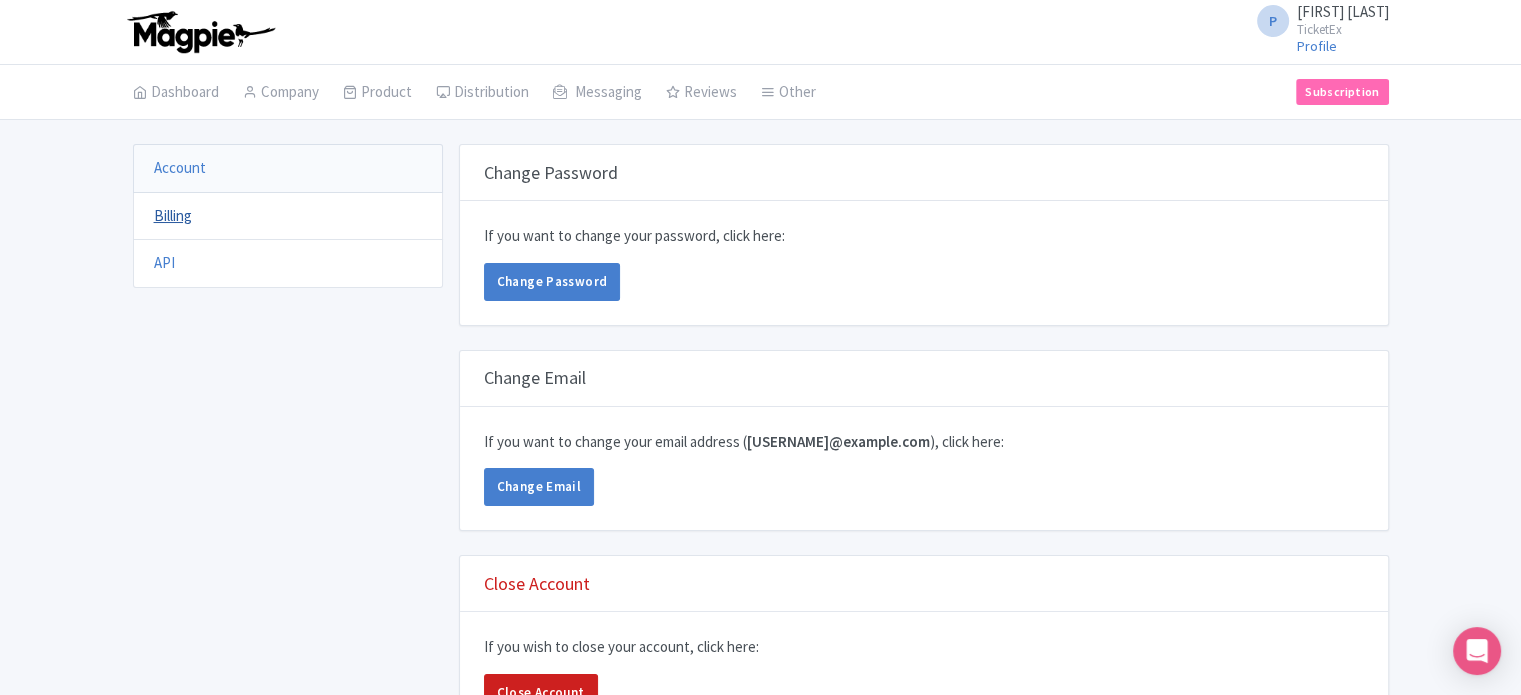click on "Billing" at bounding box center [173, 215] 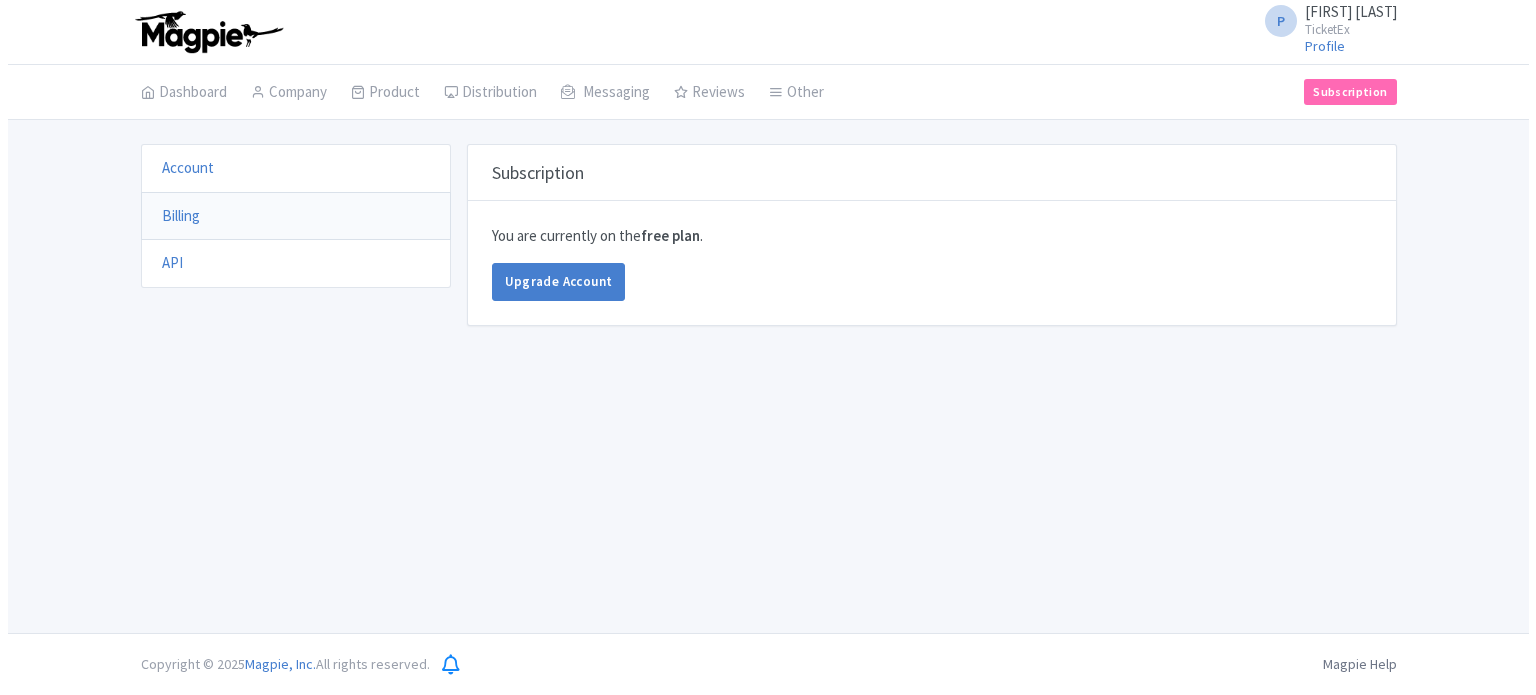 scroll, scrollTop: 0, scrollLeft: 0, axis: both 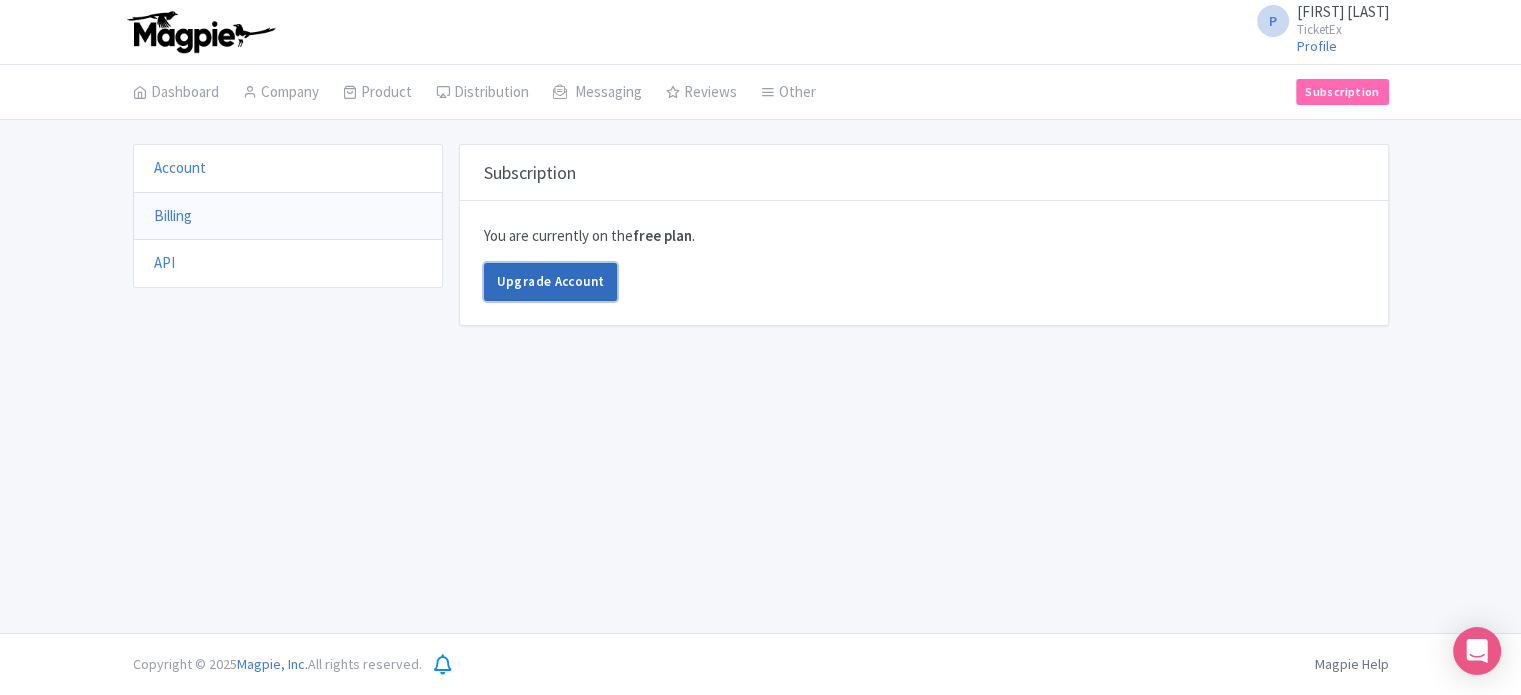 click on "Upgrade Account" at bounding box center [551, 282] 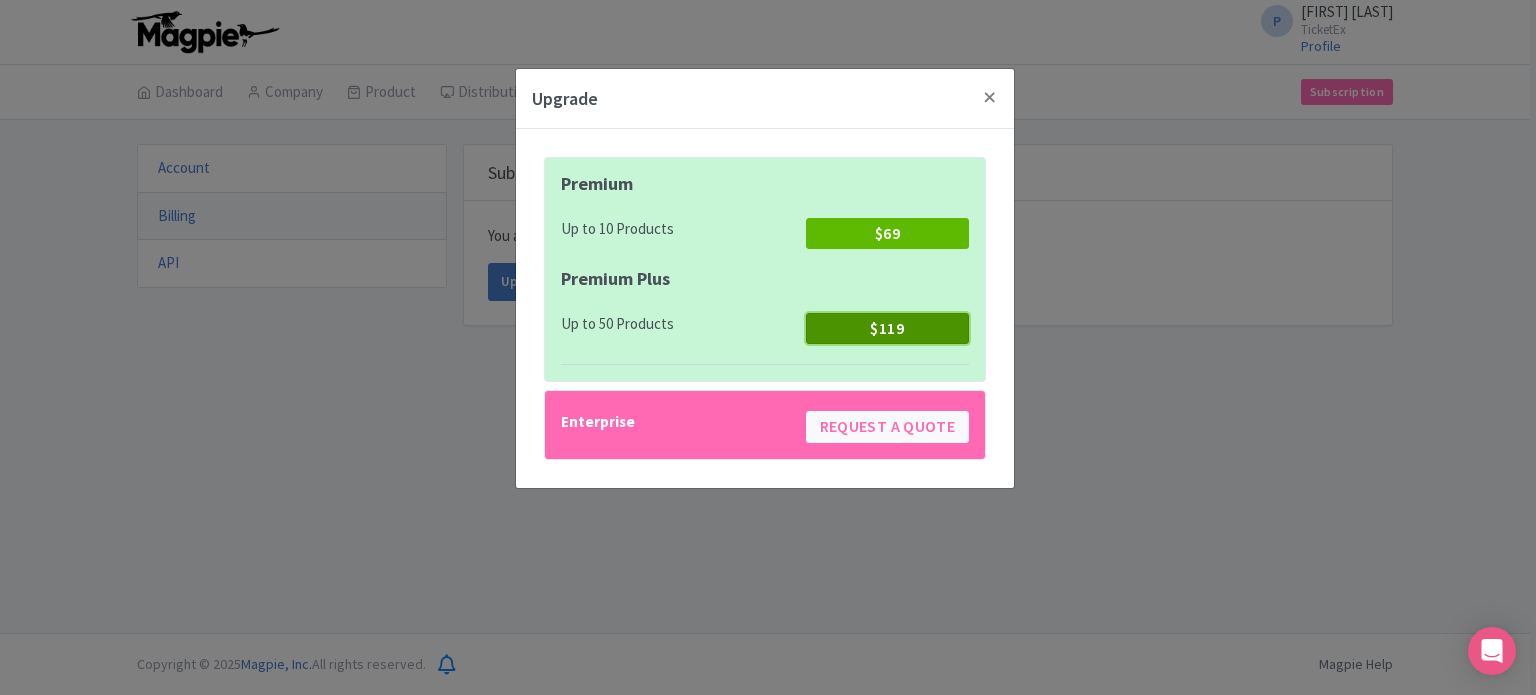 click on "$119" at bounding box center (887, 328) 